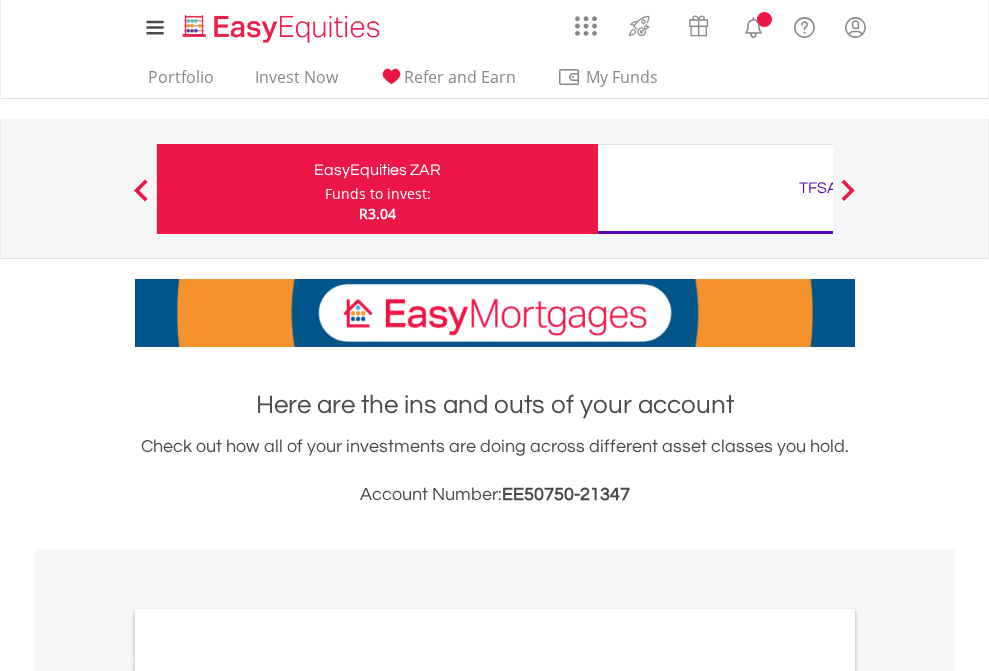 scroll, scrollTop: 0, scrollLeft: 0, axis: both 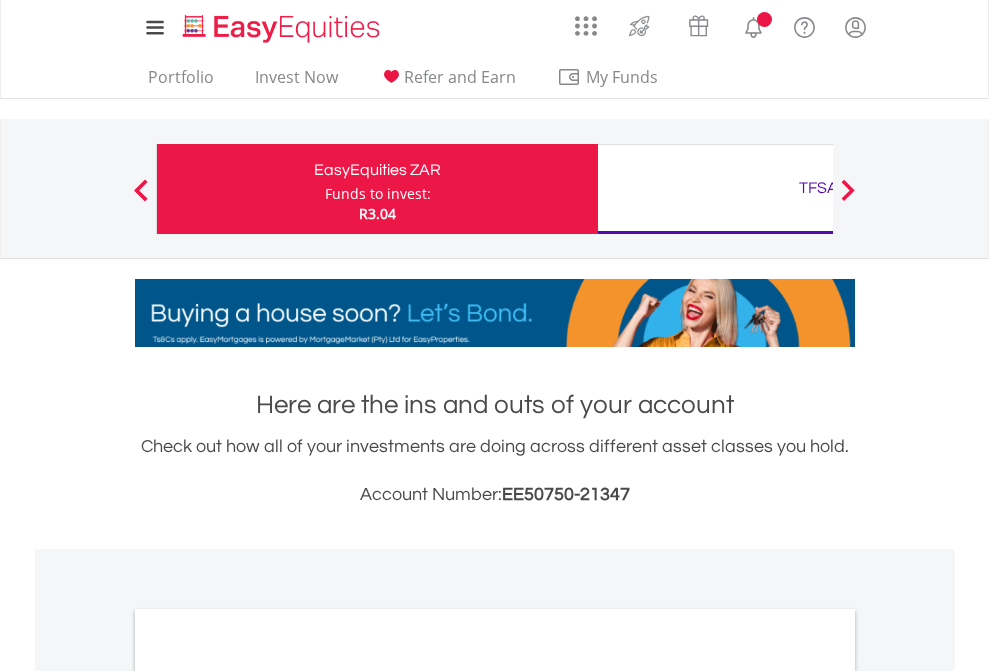 click on "Funds to invest:" at bounding box center [378, 194] 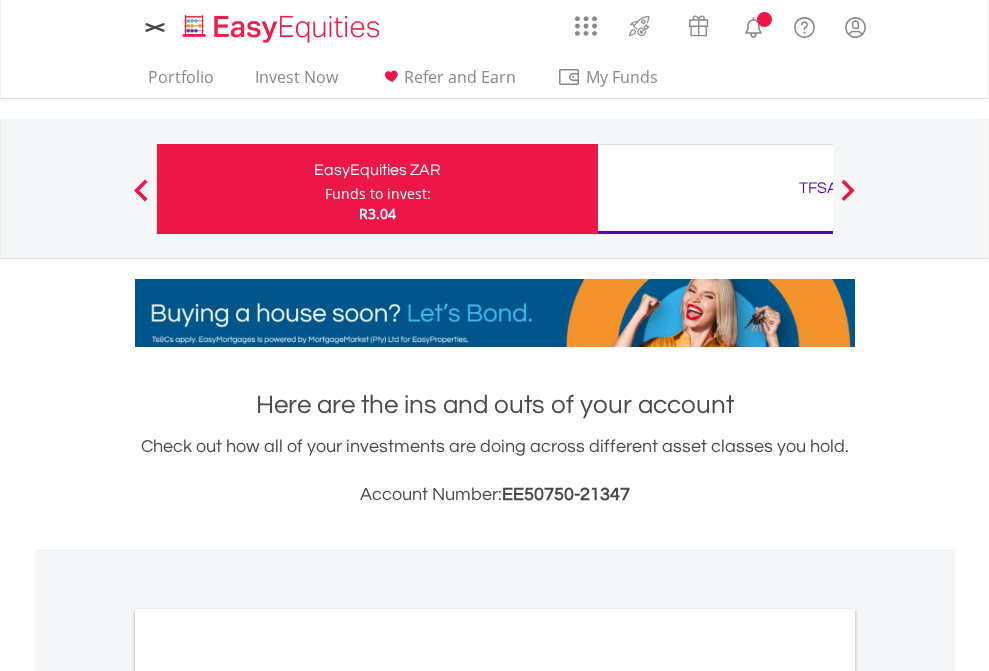 scroll, scrollTop: 0, scrollLeft: 0, axis: both 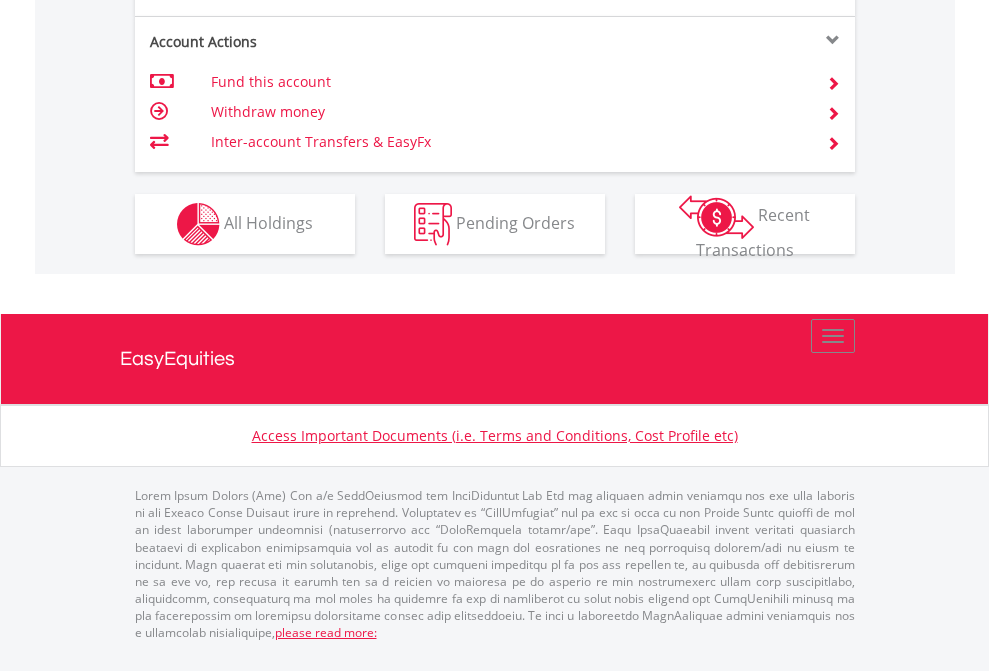 click on "Investment types" at bounding box center [706, -337] 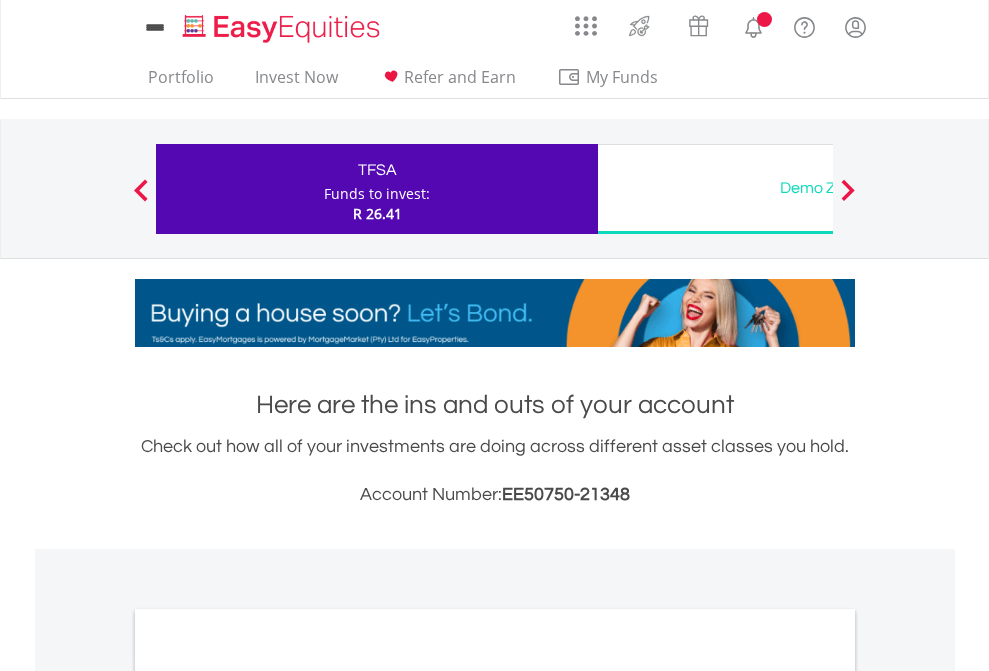 scroll, scrollTop: 0, scrollLeft: 0, axis: both 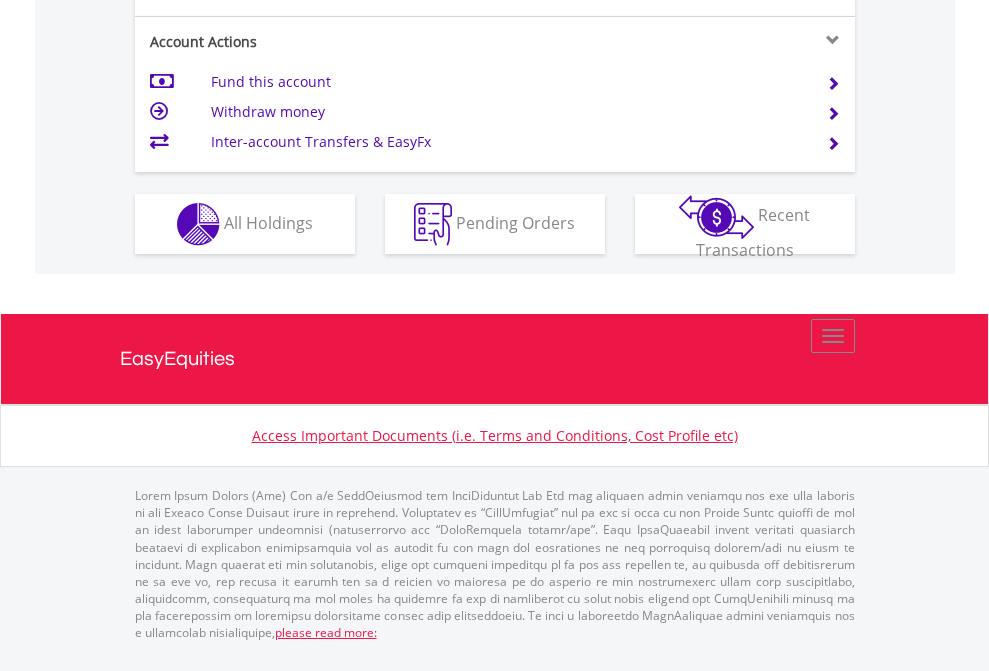 click on "Investment types" at bounding box center [706, -337] 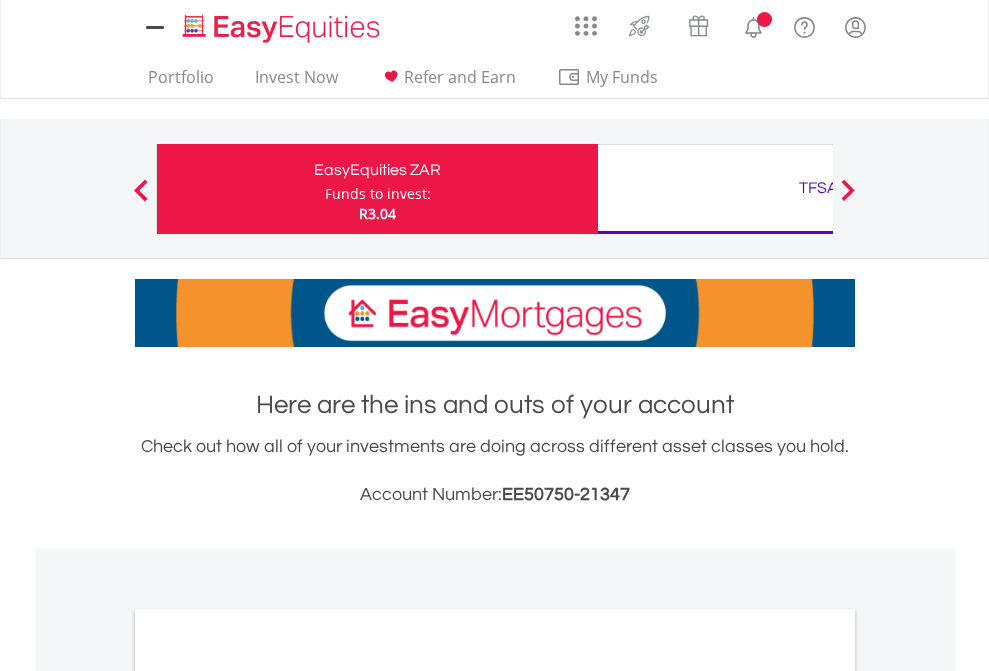 scroll, scrollTop: 1202, scrollLeft: 0, axis: vertical 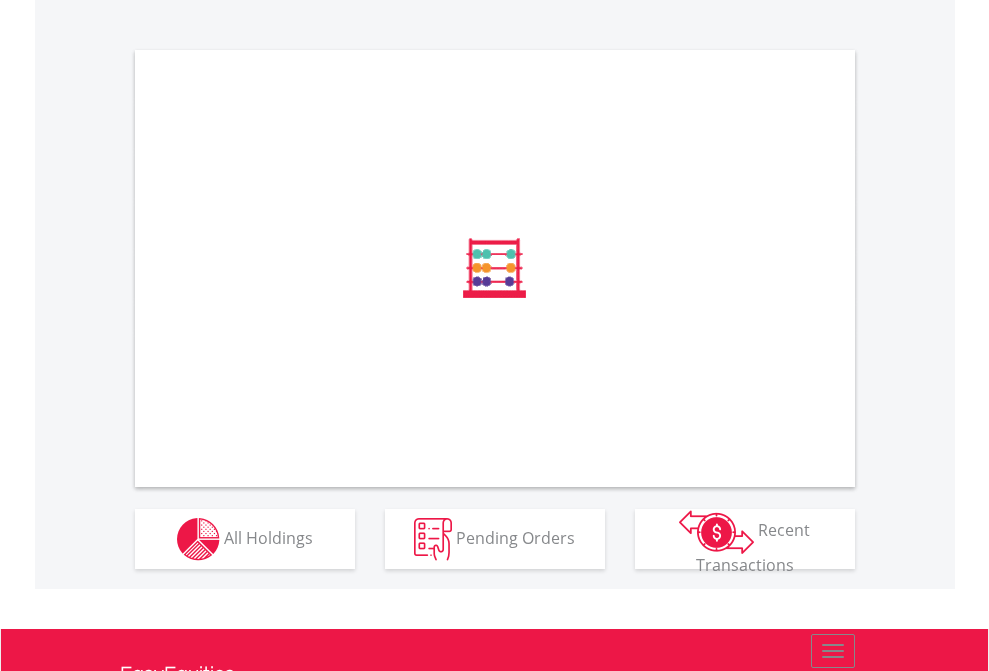 click on "All Holdings" at bounding box center [268, 537] 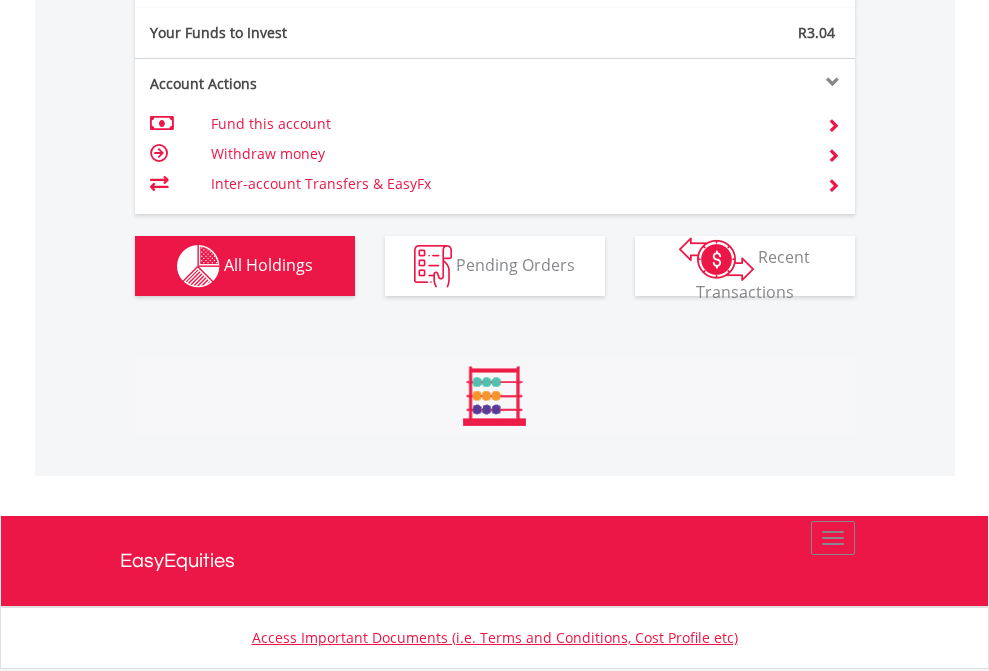 scroll, scrollTop: 999808, scrollLeft: 999687, axis: both 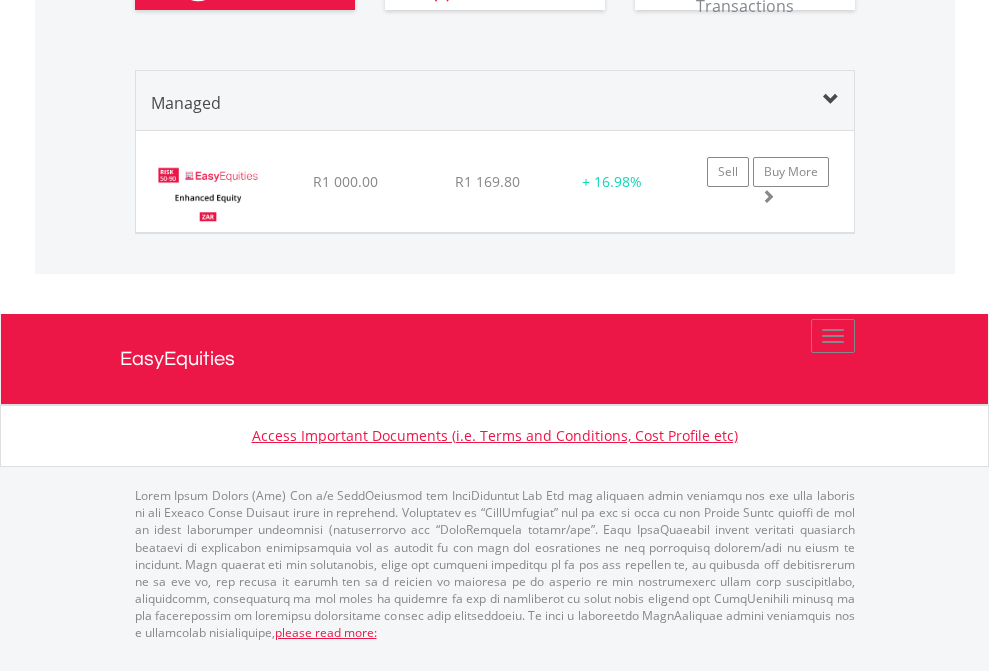 click on "TFSA" at bounding box center [818, -1300] 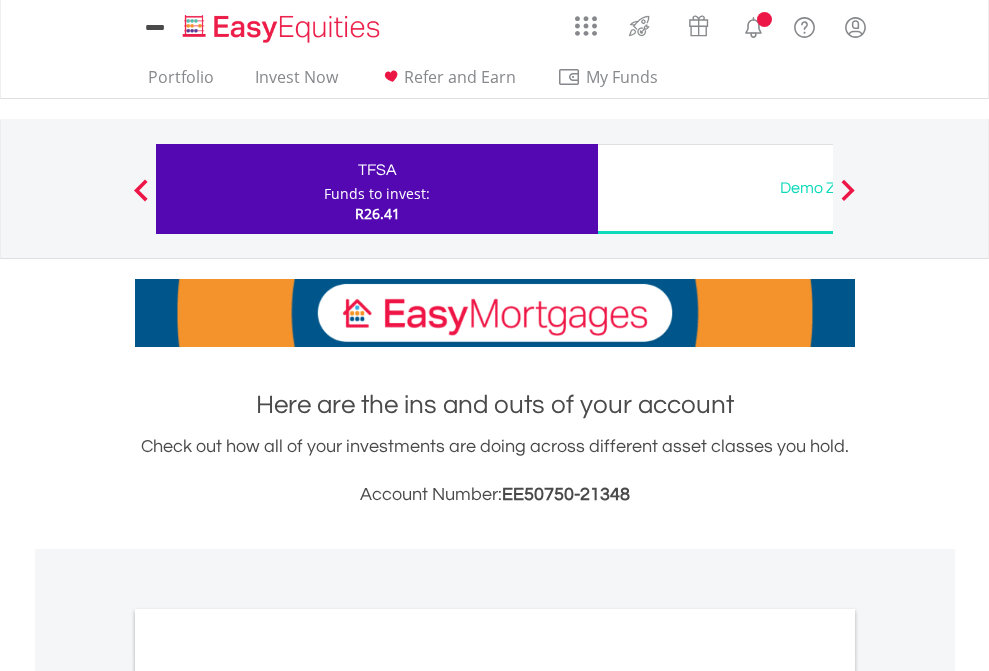 scroll, scrollTop: 0, scrollLeft: 0, axis: both 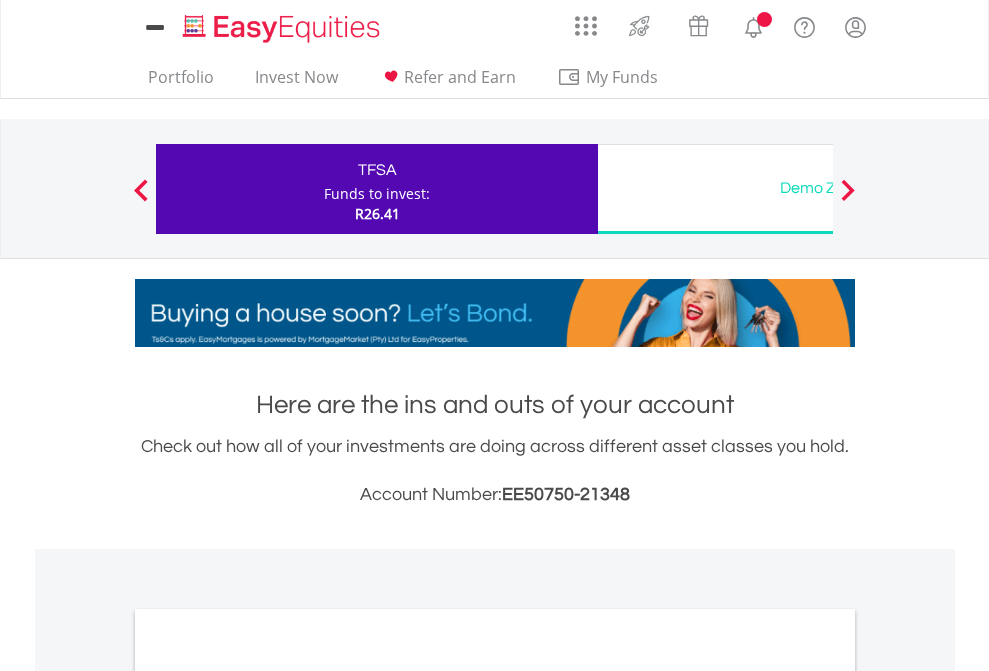 click on "All Holdings" at bounding box center (268, 1096) 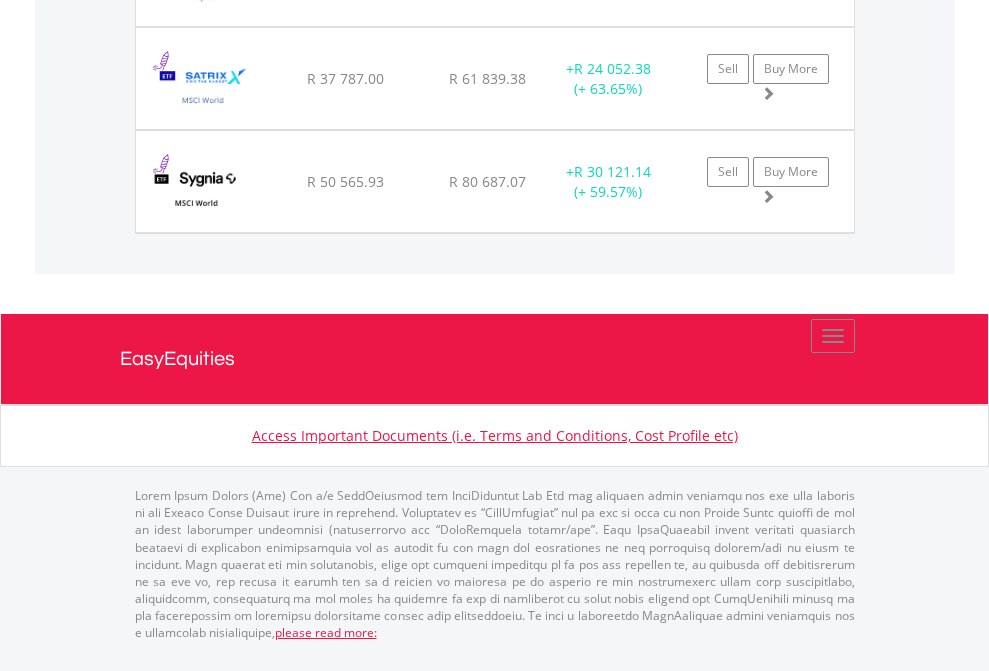 scroll, scrollTop: 2305, scrollLeft: 0, axis: vertical 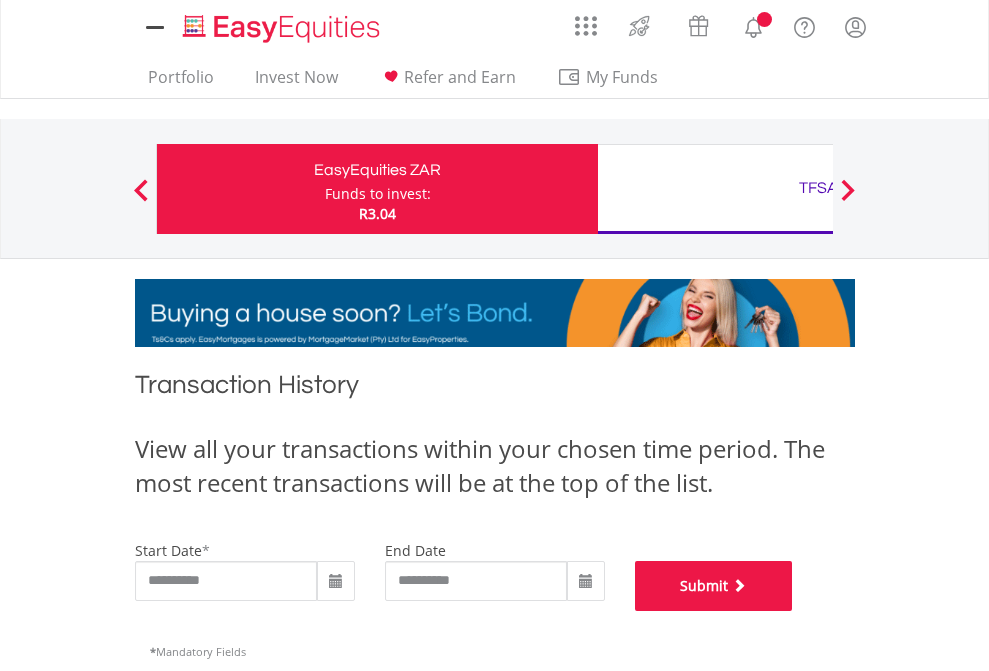click on "Submit" at bounding box center [714, 586] 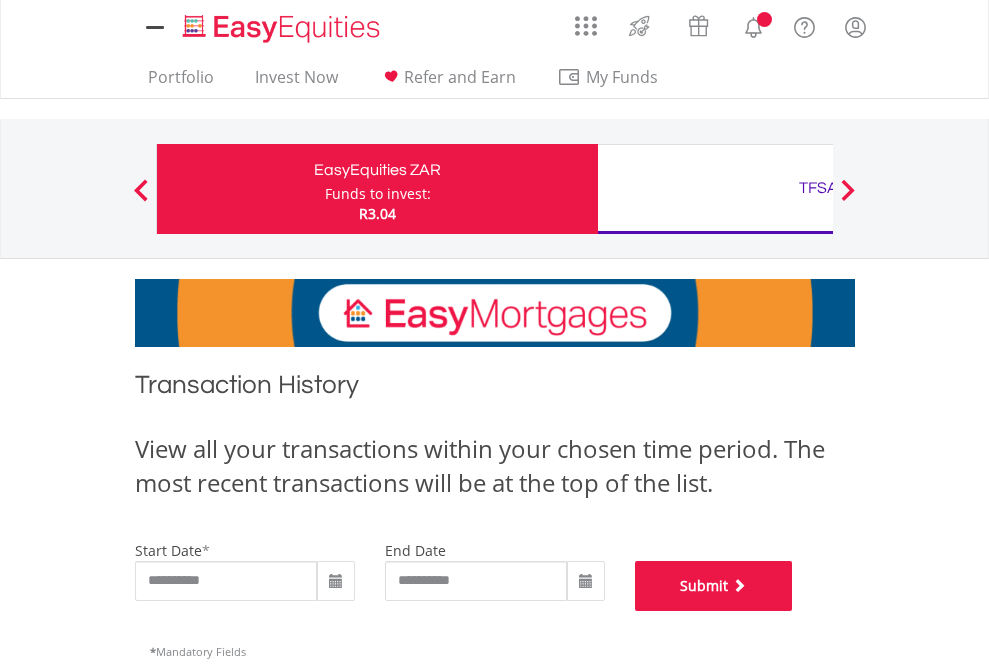 scroll, scrollTop: 811, scrollLeft: 0, axis: vertical 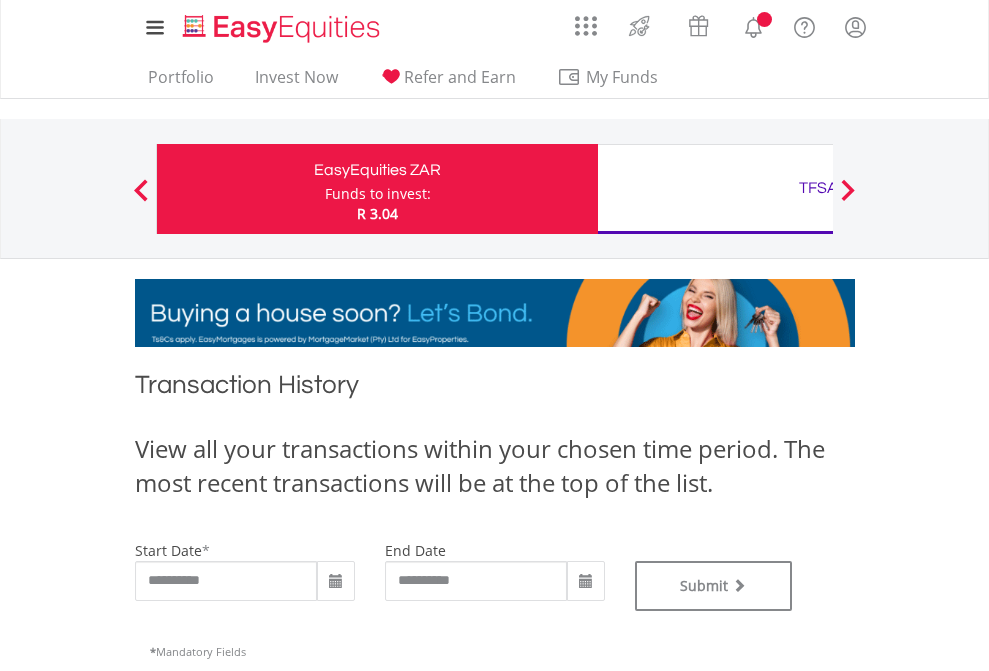 click on "TFSA" at bounding box center (818, 188) 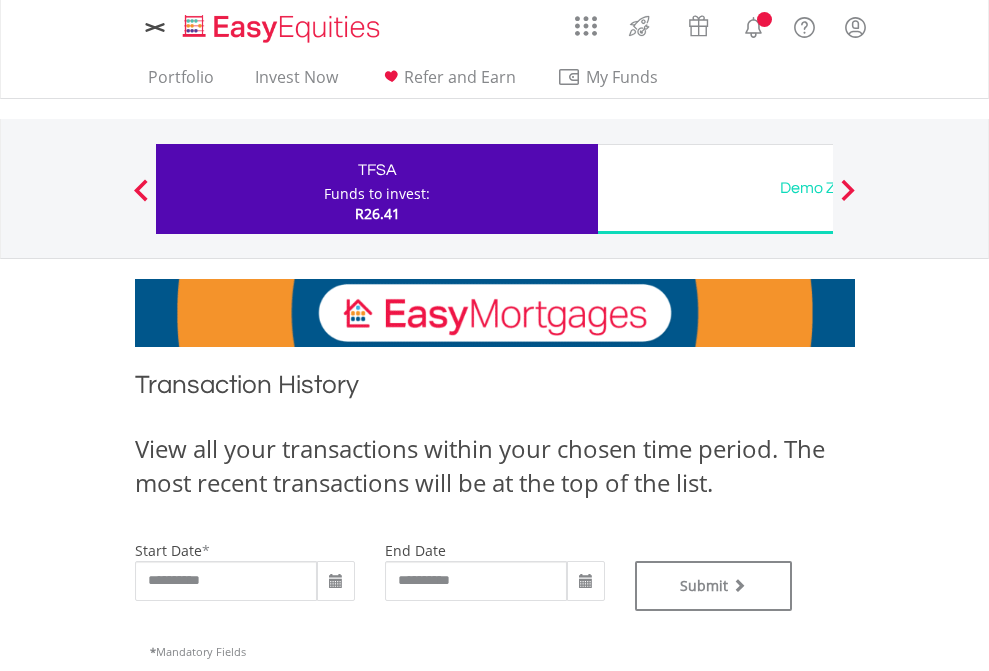 scroll, scrollTop: 0, scrollLeft: 0, axis: both 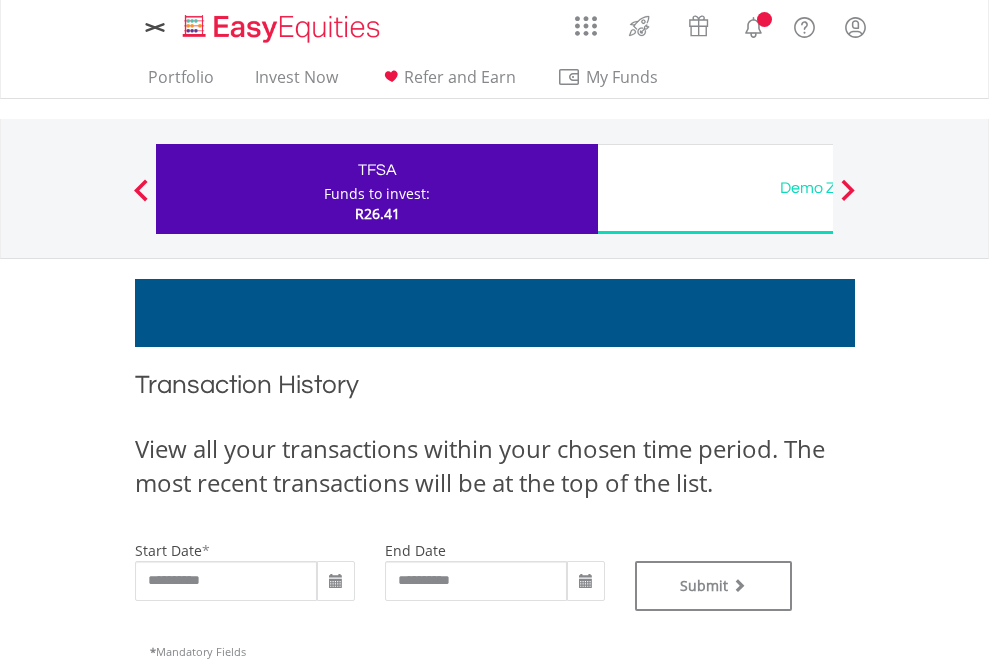 type on "**********" 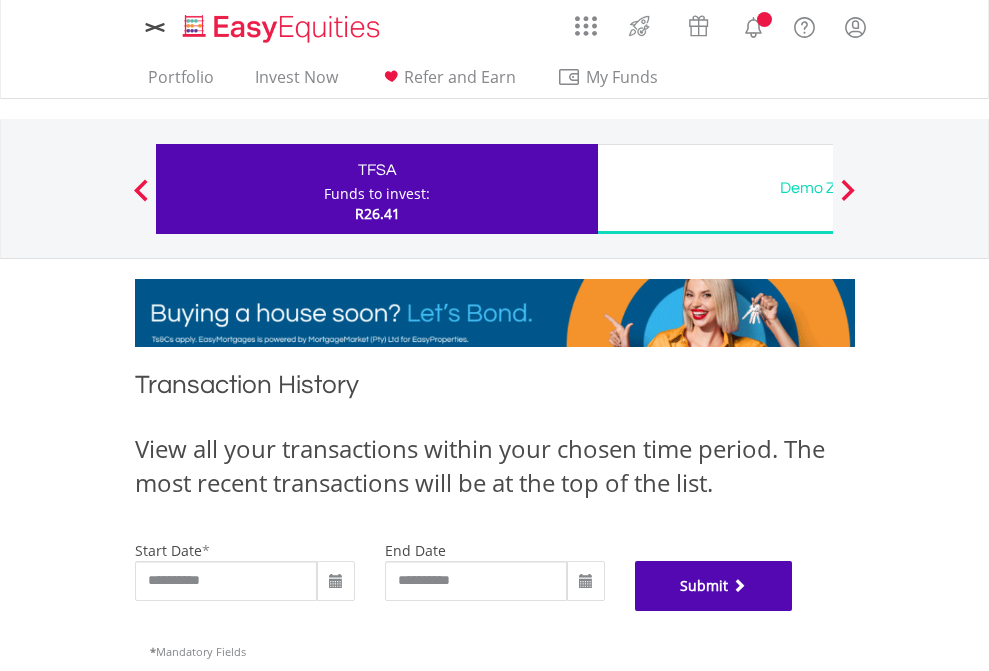 click on "Submit" at bounding box center (714, 586) 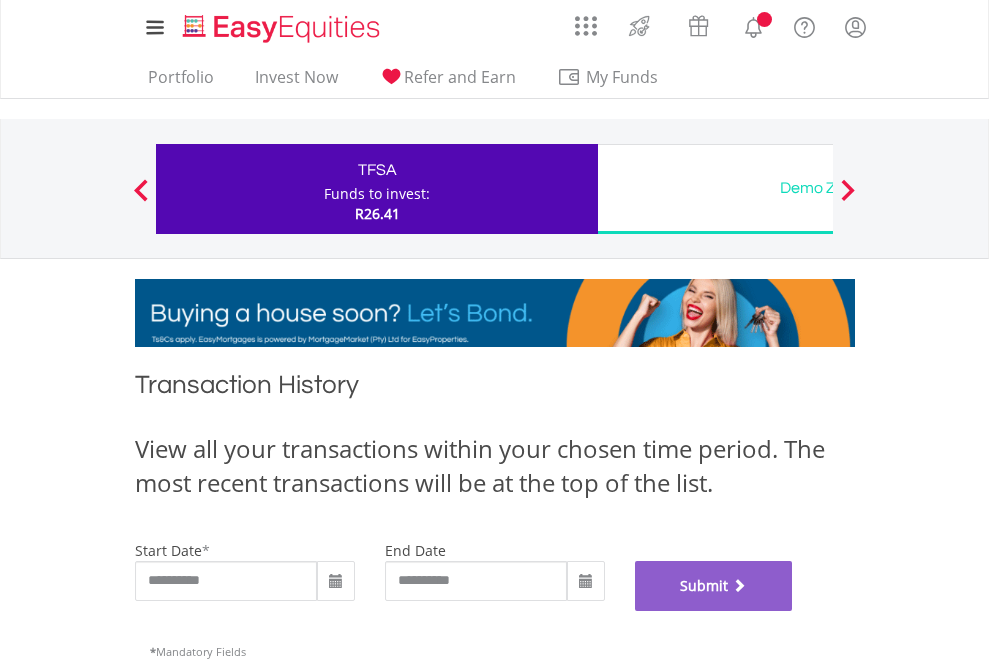 scroll, scrollTop: 811, scrollLeft: 0, axis: vertical 